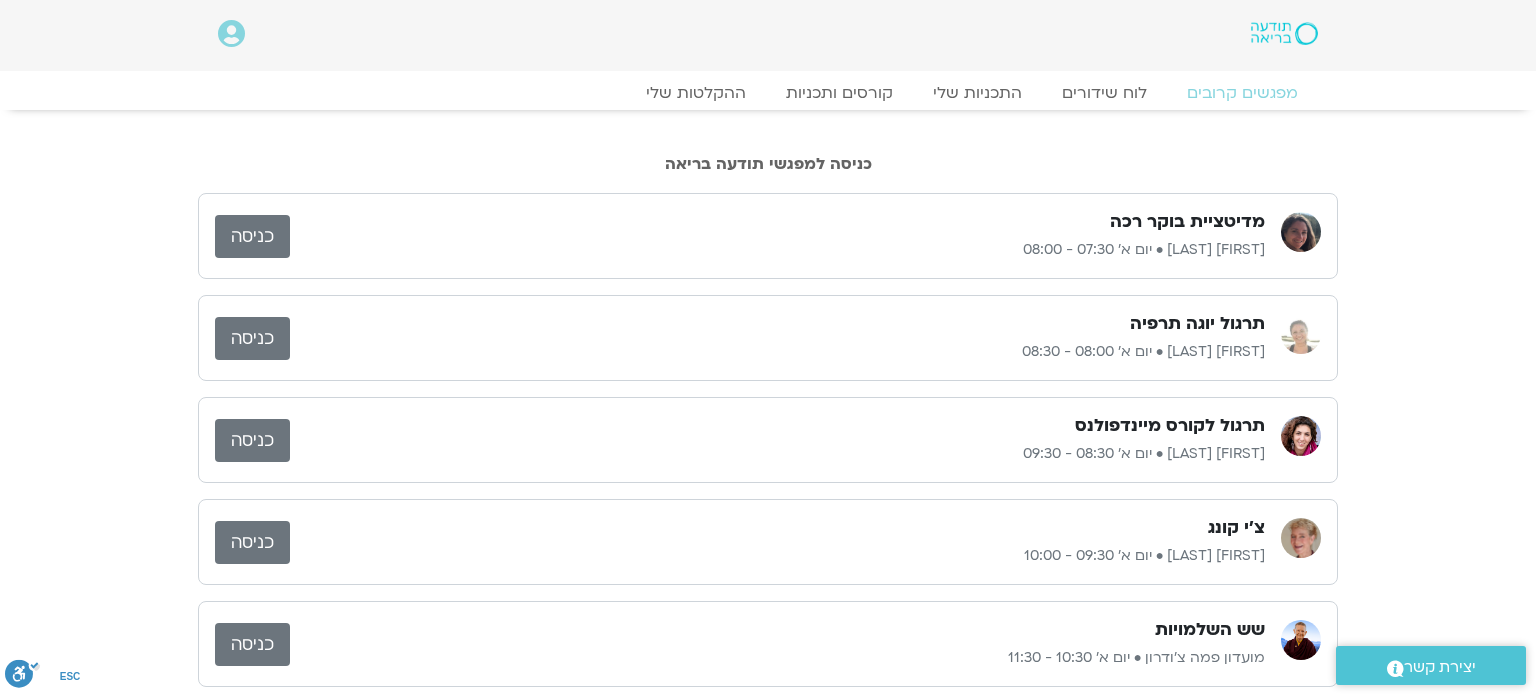 scroll, scrollTop: 0, scrollLeft: 0, axis: both 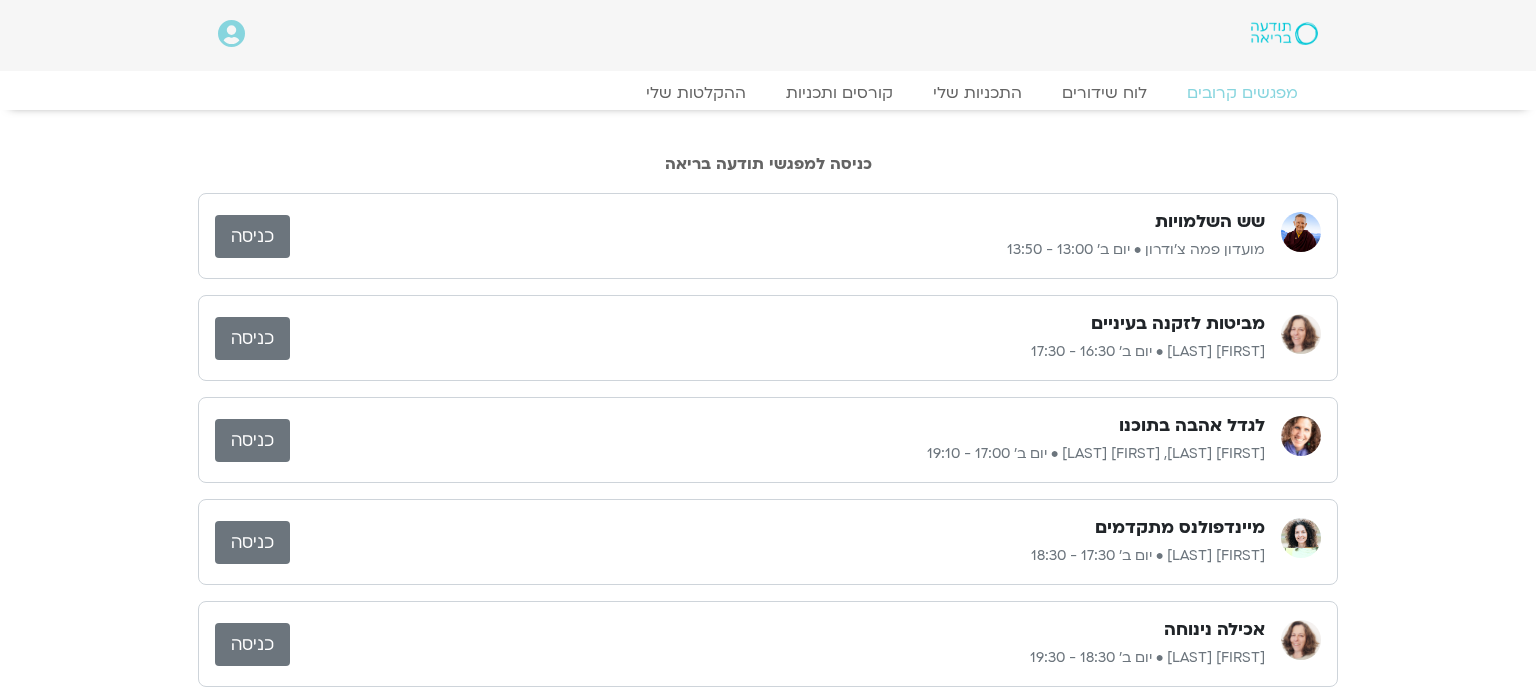 click on "כניסה" at bounding box center [252, 236] 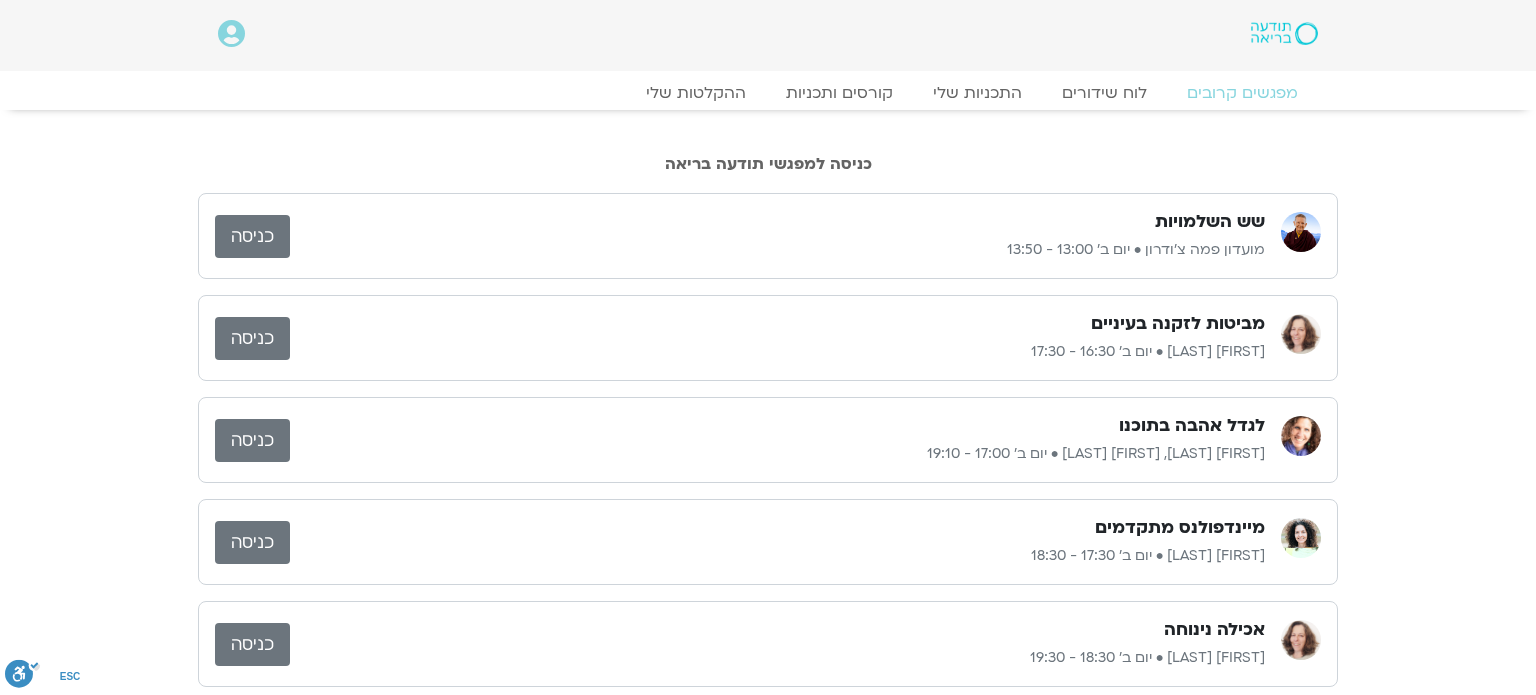 scroll, scrollTop: 0, scrollLeft: 0, axis: both 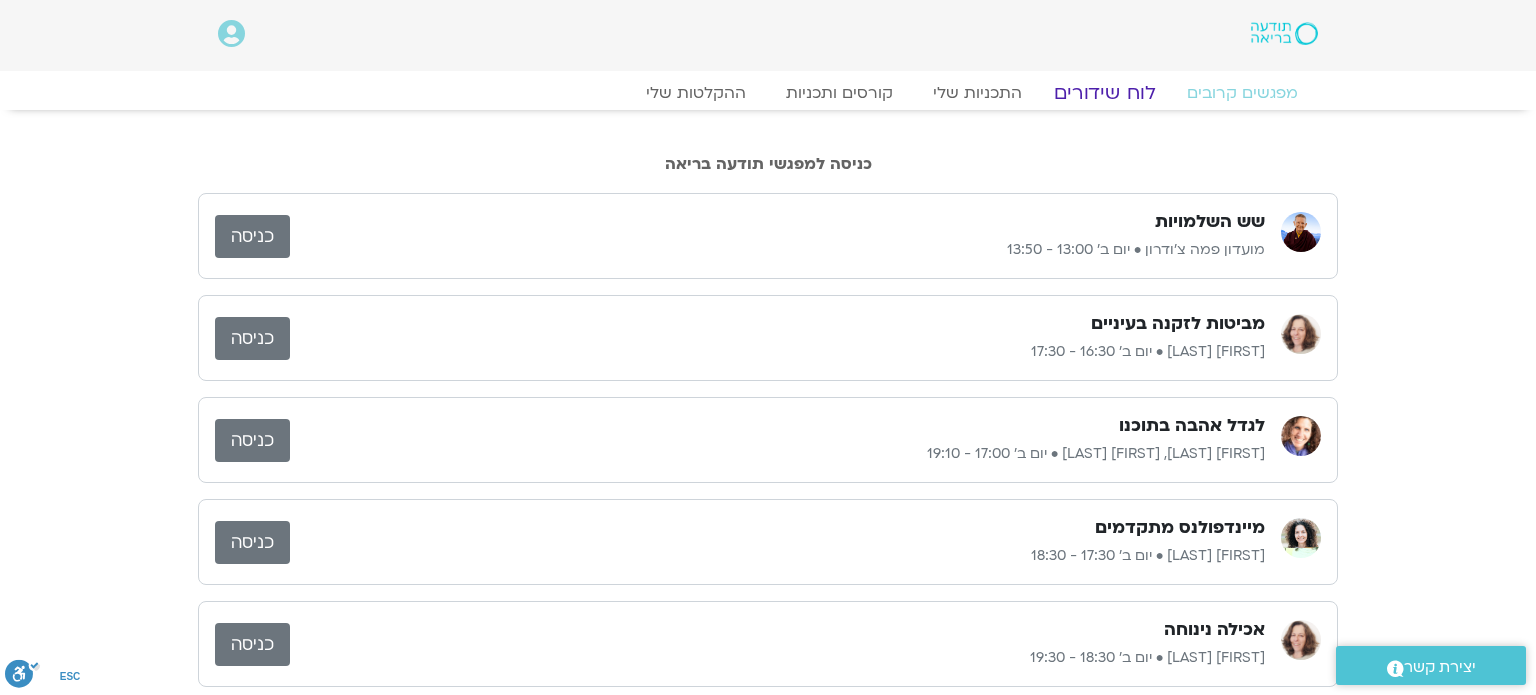 click on "לוח שידורים" 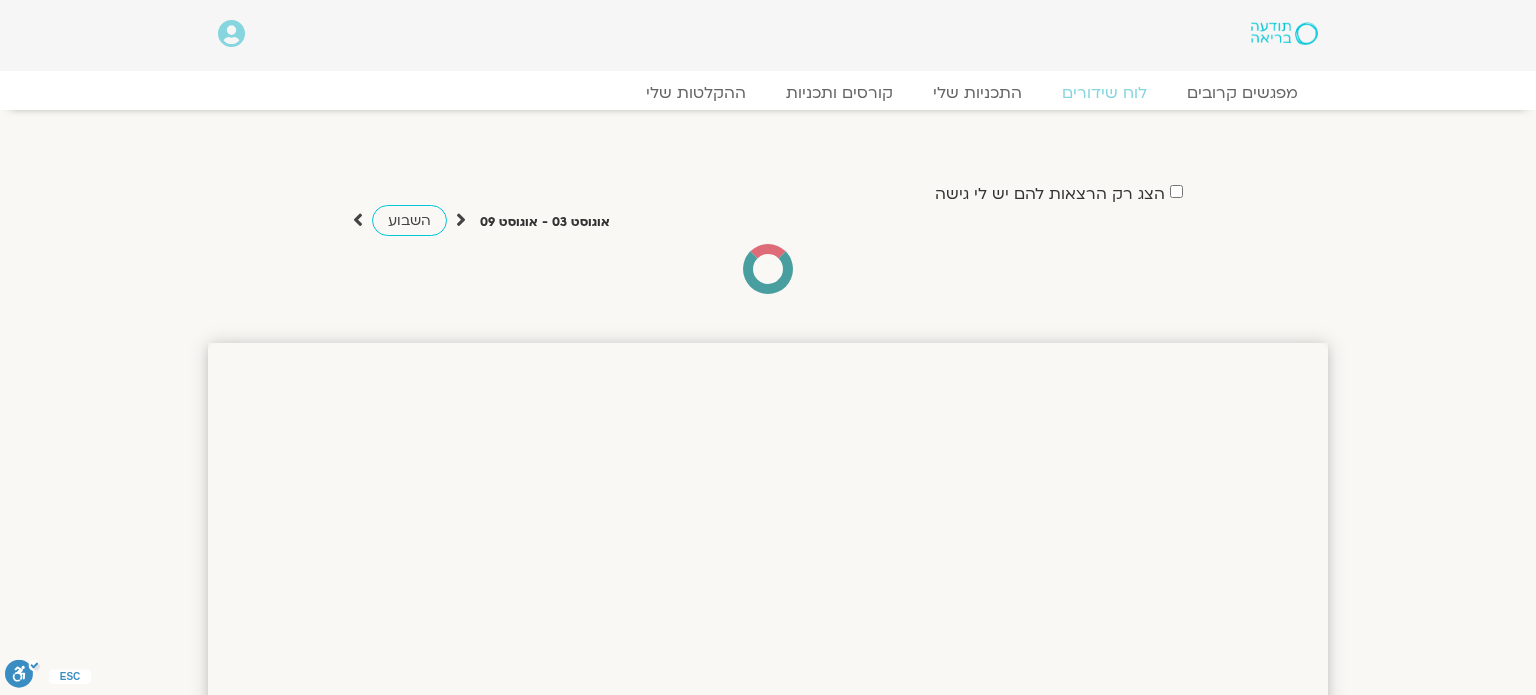scroll, scrollTop: 0, scrollLeft: 0, axis: both 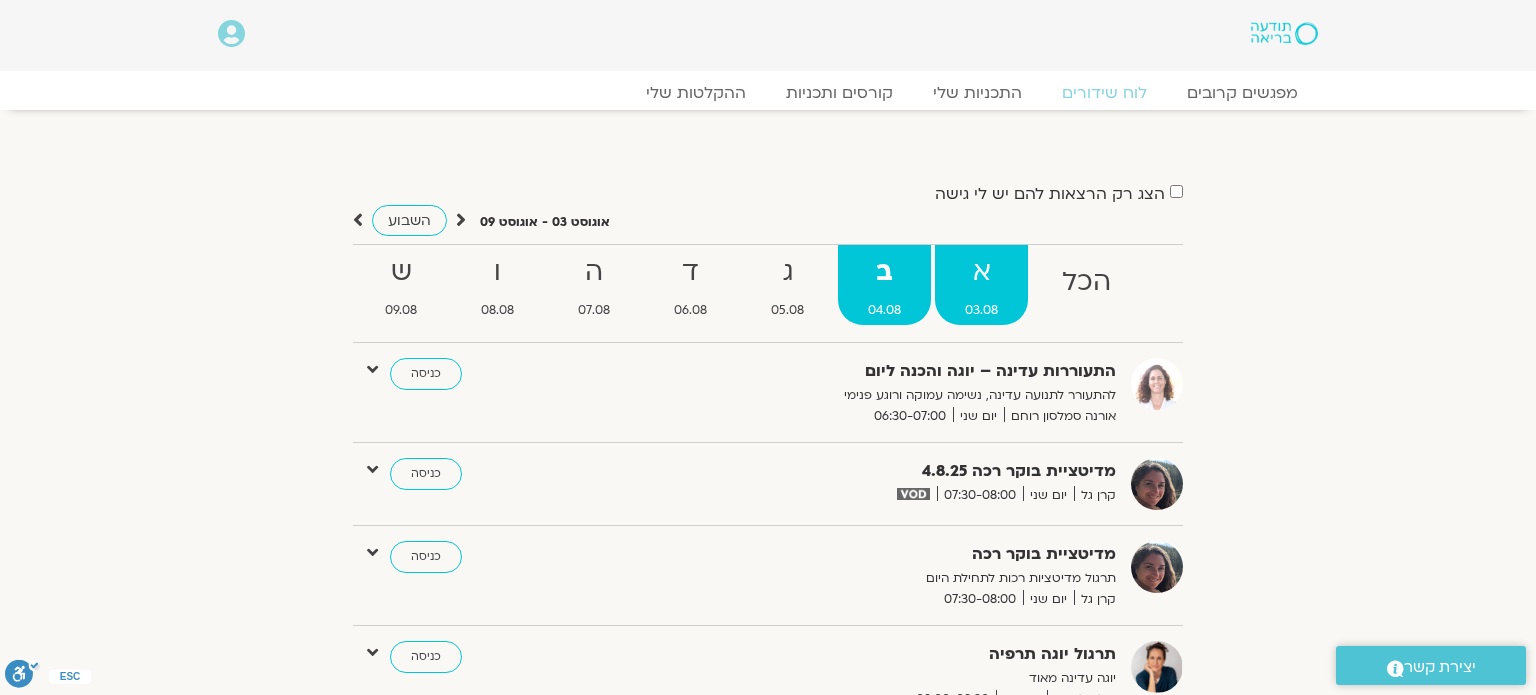 click on "א" at bounding box center [981, 272] 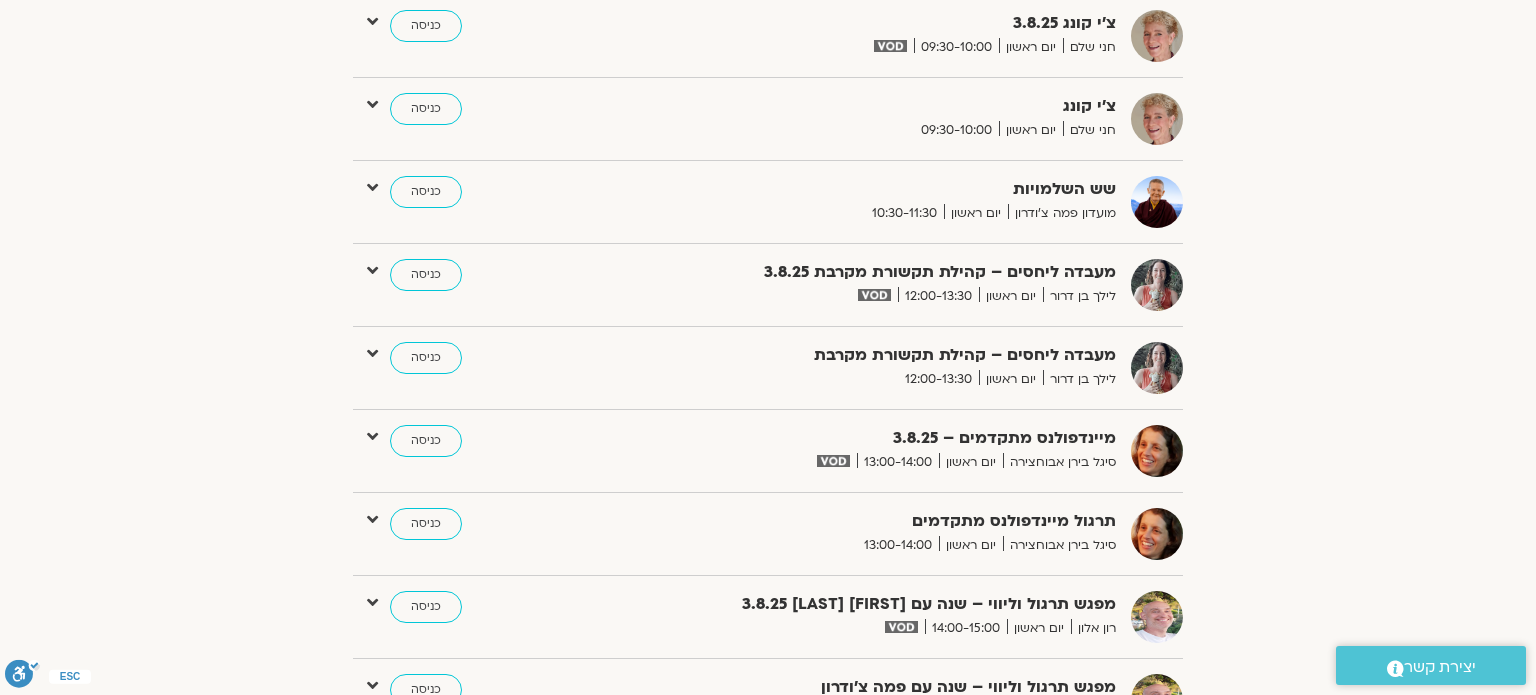 scroll, scrollTop: 1200, scrollLeft: 0, axis: vertical 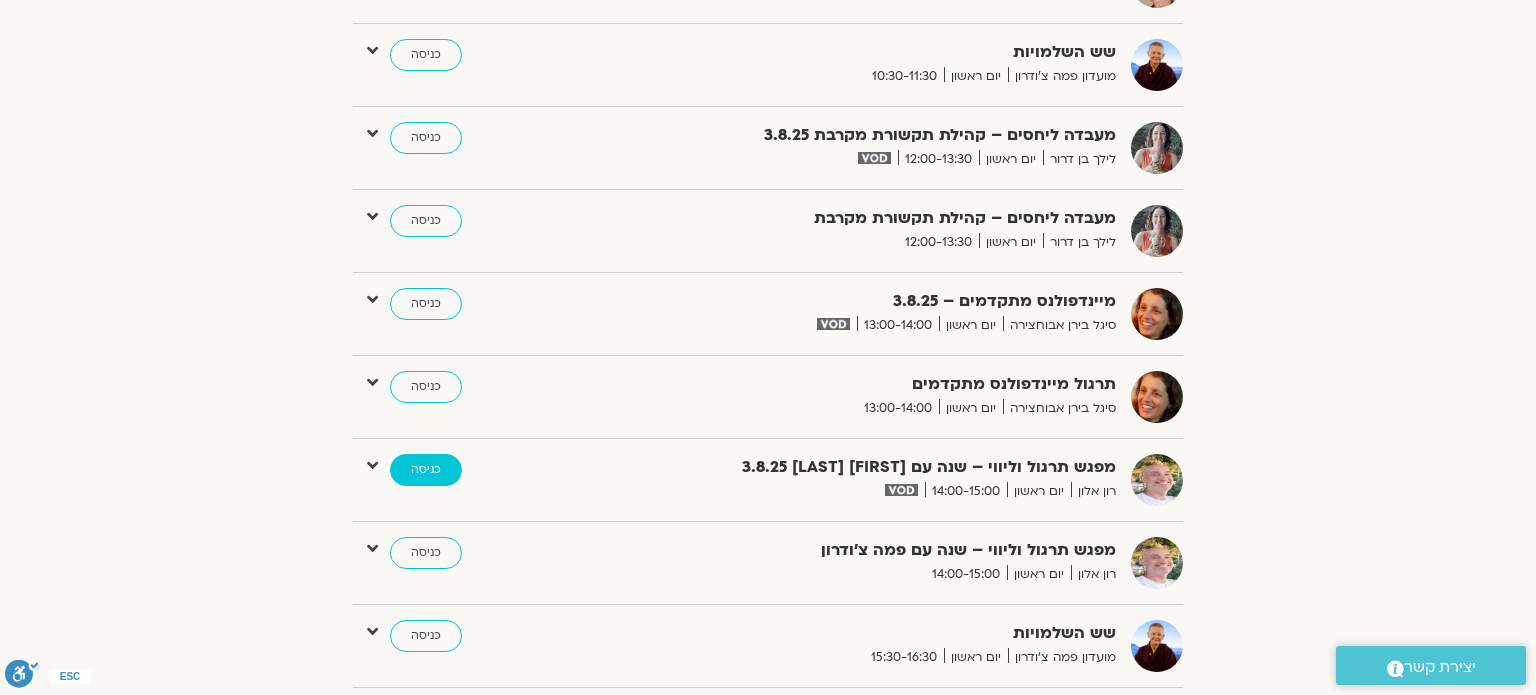 click on "כניסה" at bounding box center (426, 470) 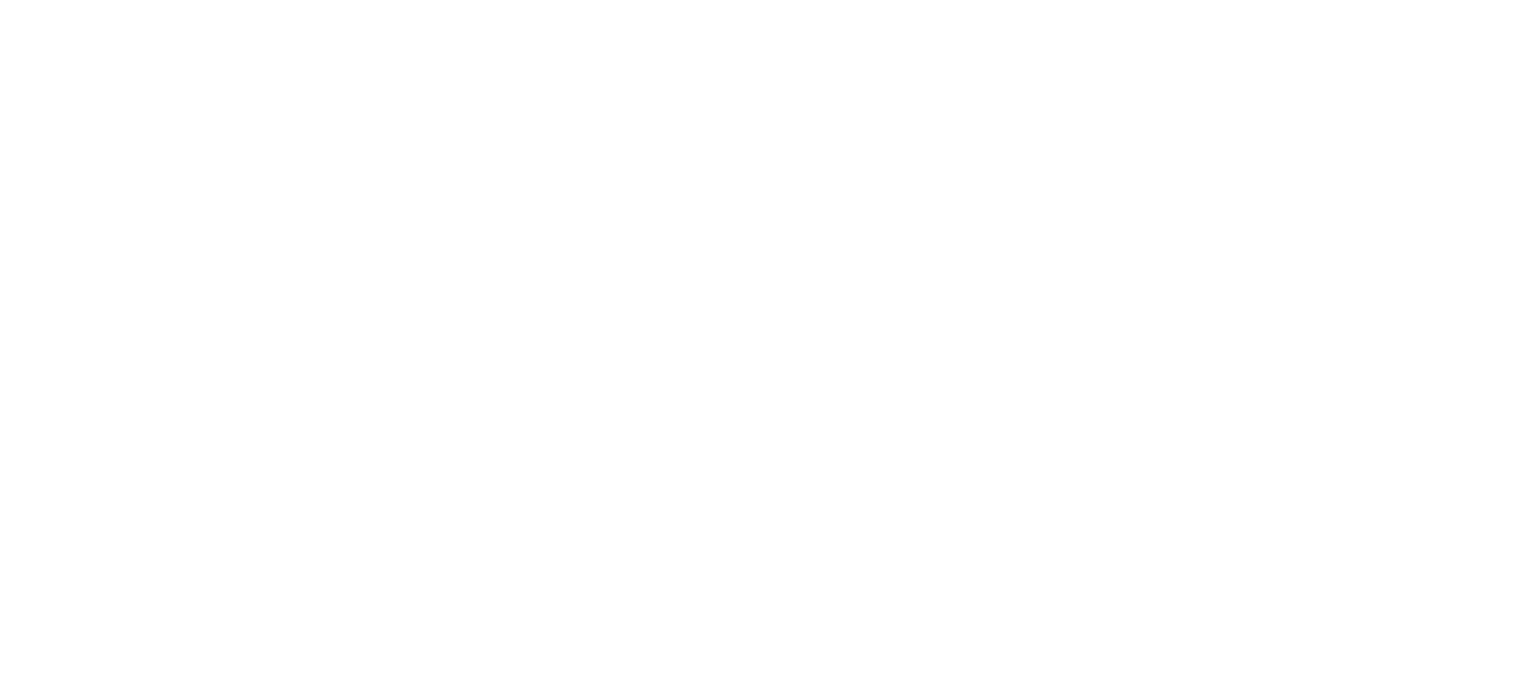 scroll, scrollTop: 0, scrollLeft: 0, axis: both 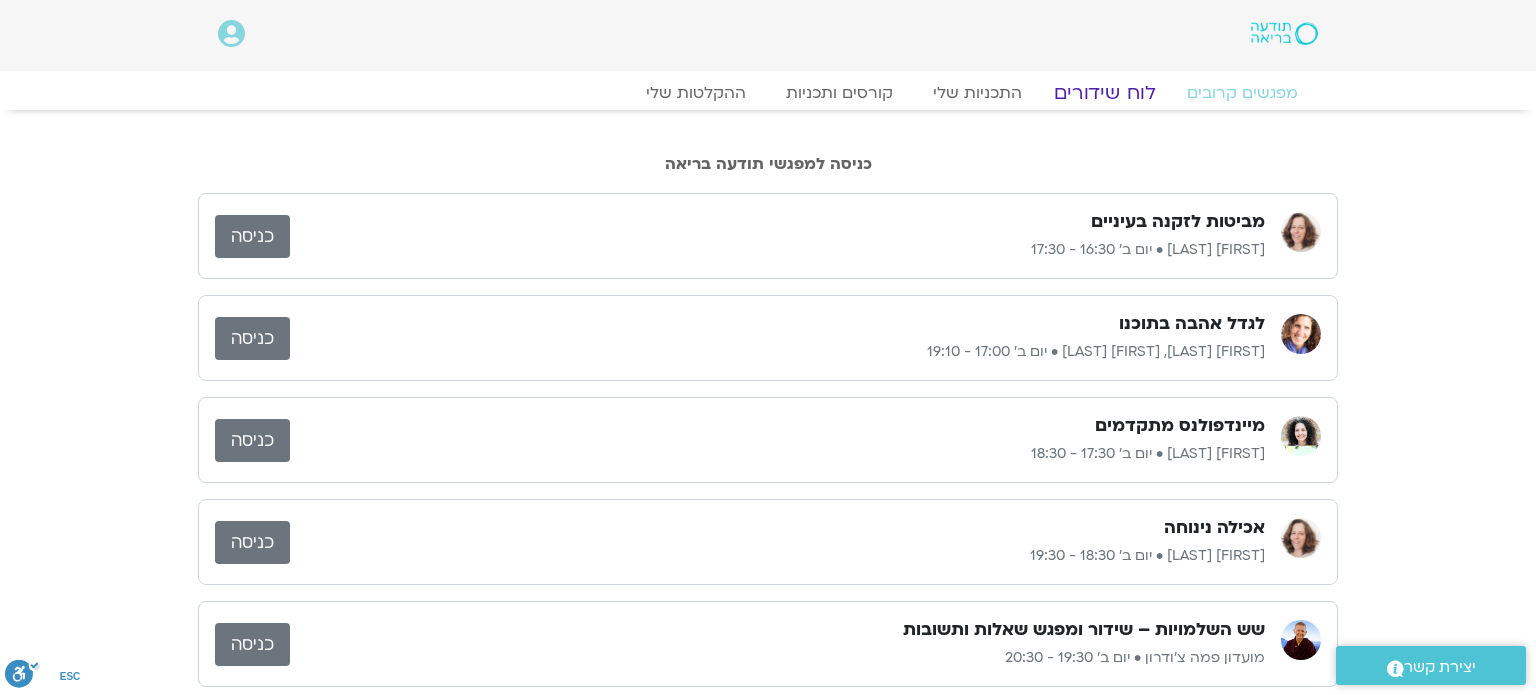 click on "לוח שידורים" 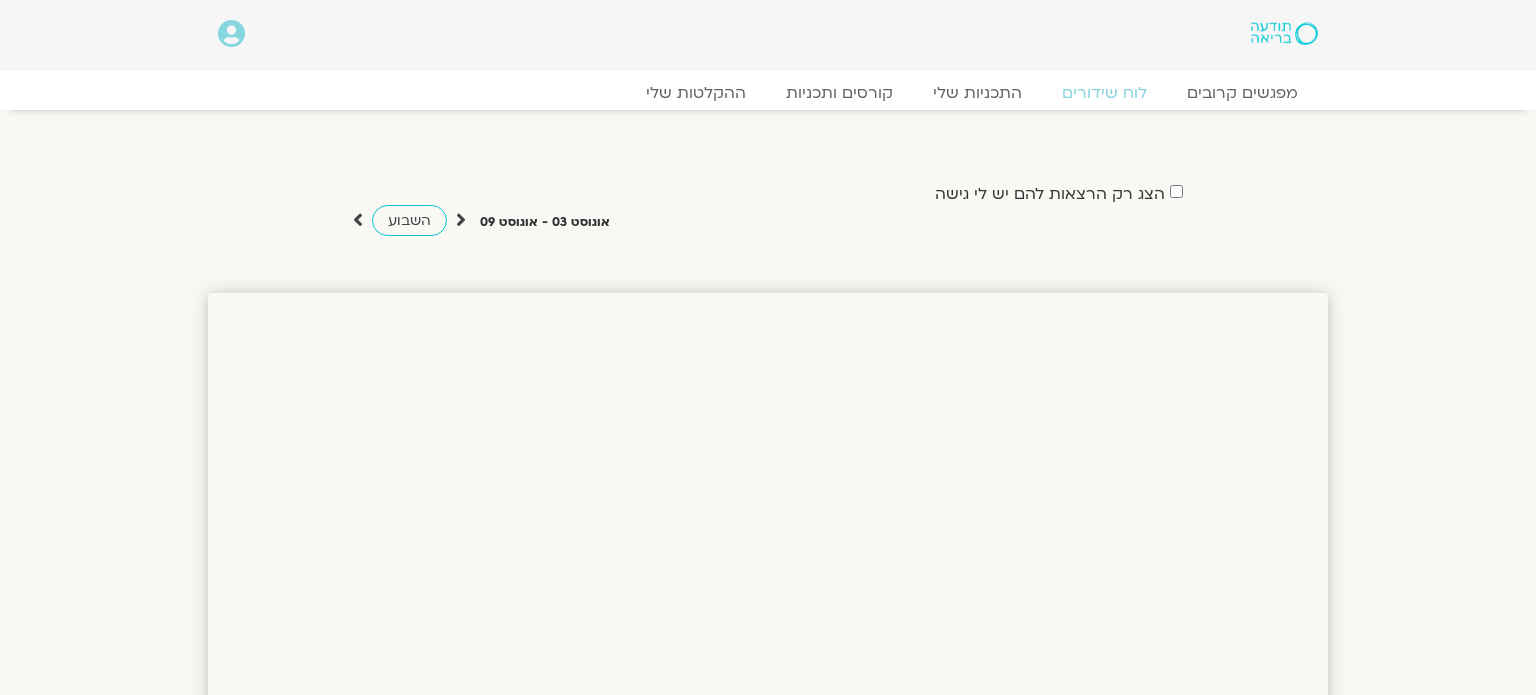 scroll, scrollTop: 0, scrollLeft: 0, axis: both 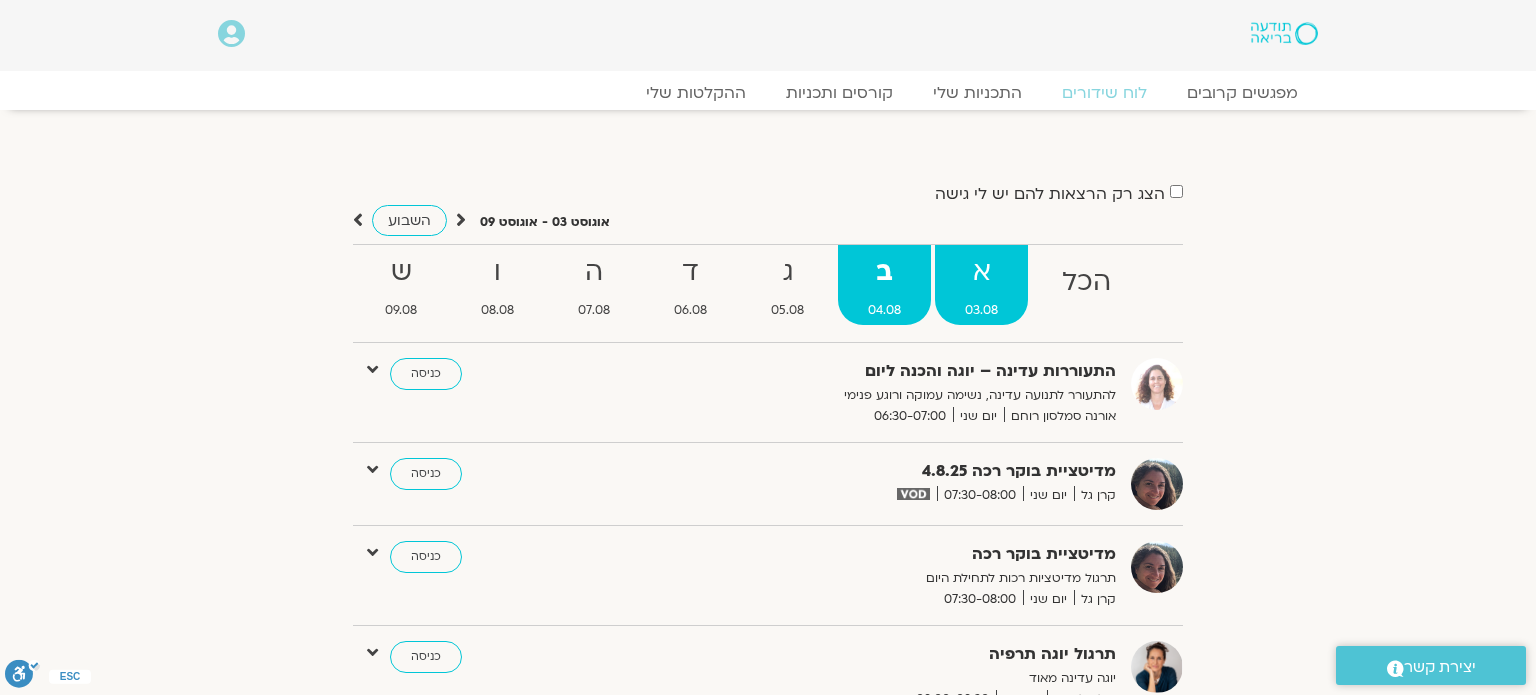 click on "א" at bounding box center [981, 272] 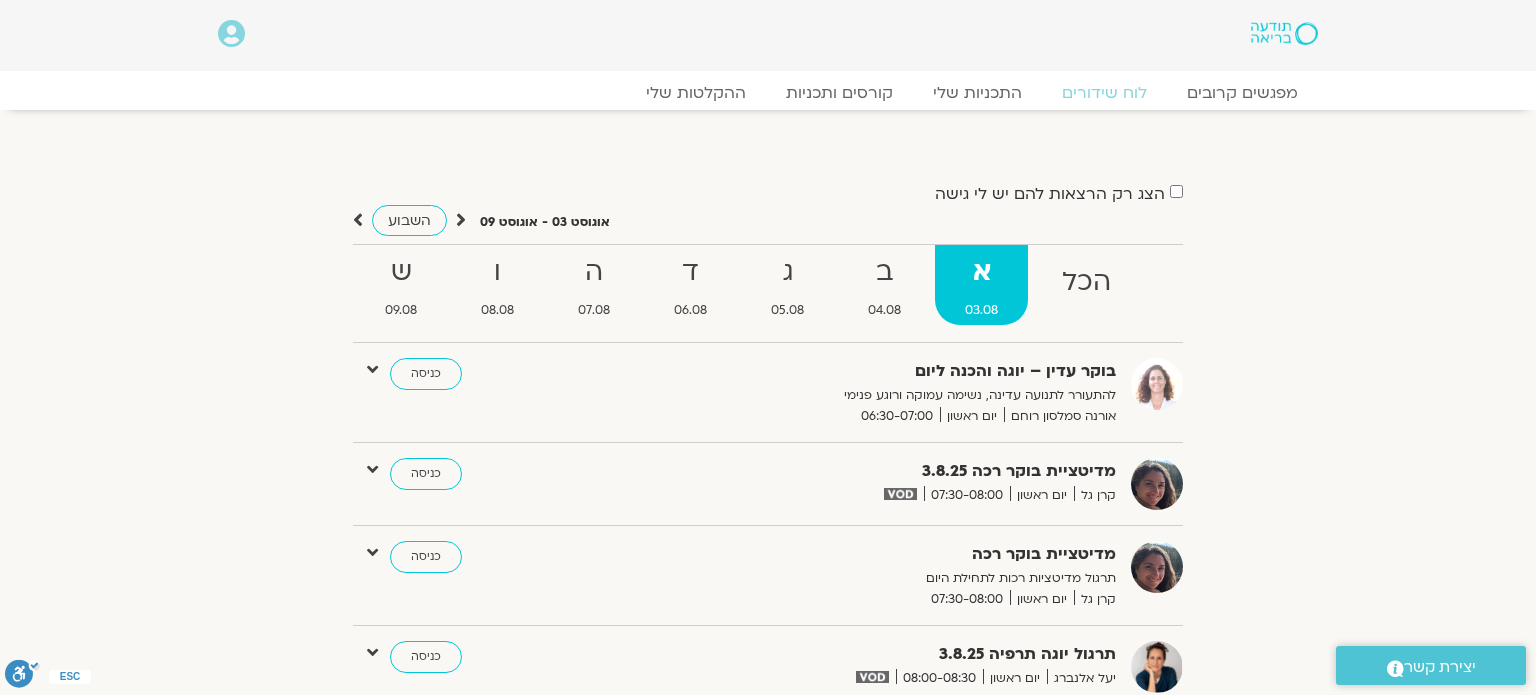 click on "א" at bounding box center [981, 272] 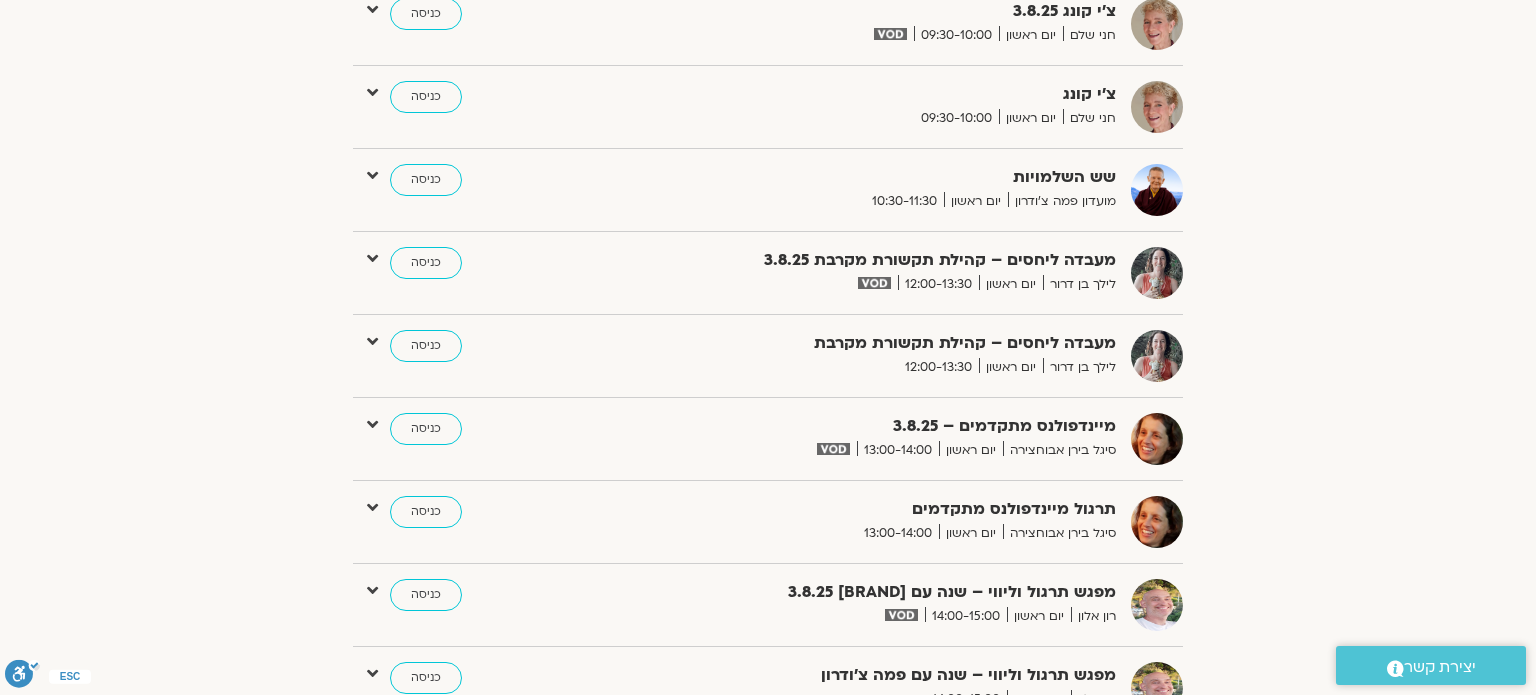 scroll, scrollTop: 1080, scrollLeft: 0, axis: vertical 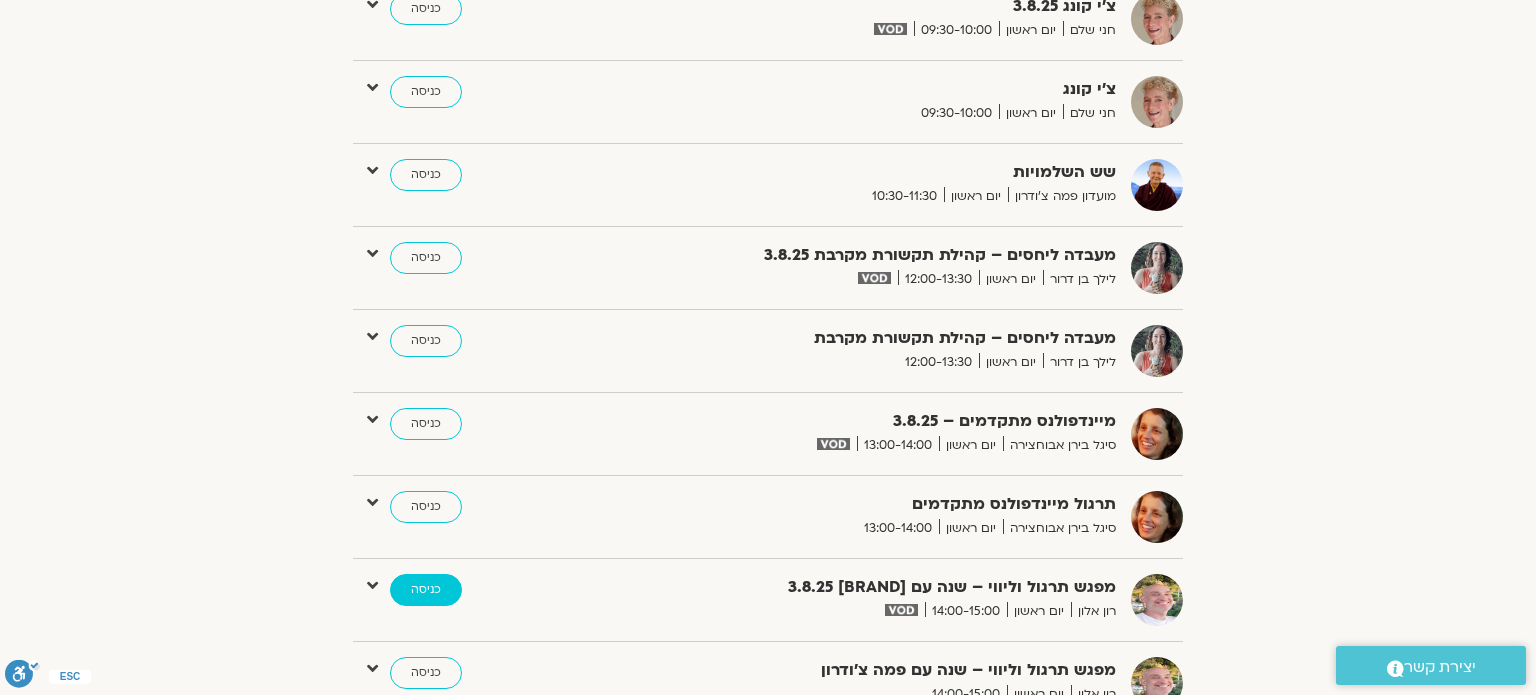 click on "כניסה" at bounding box center [426, 590] 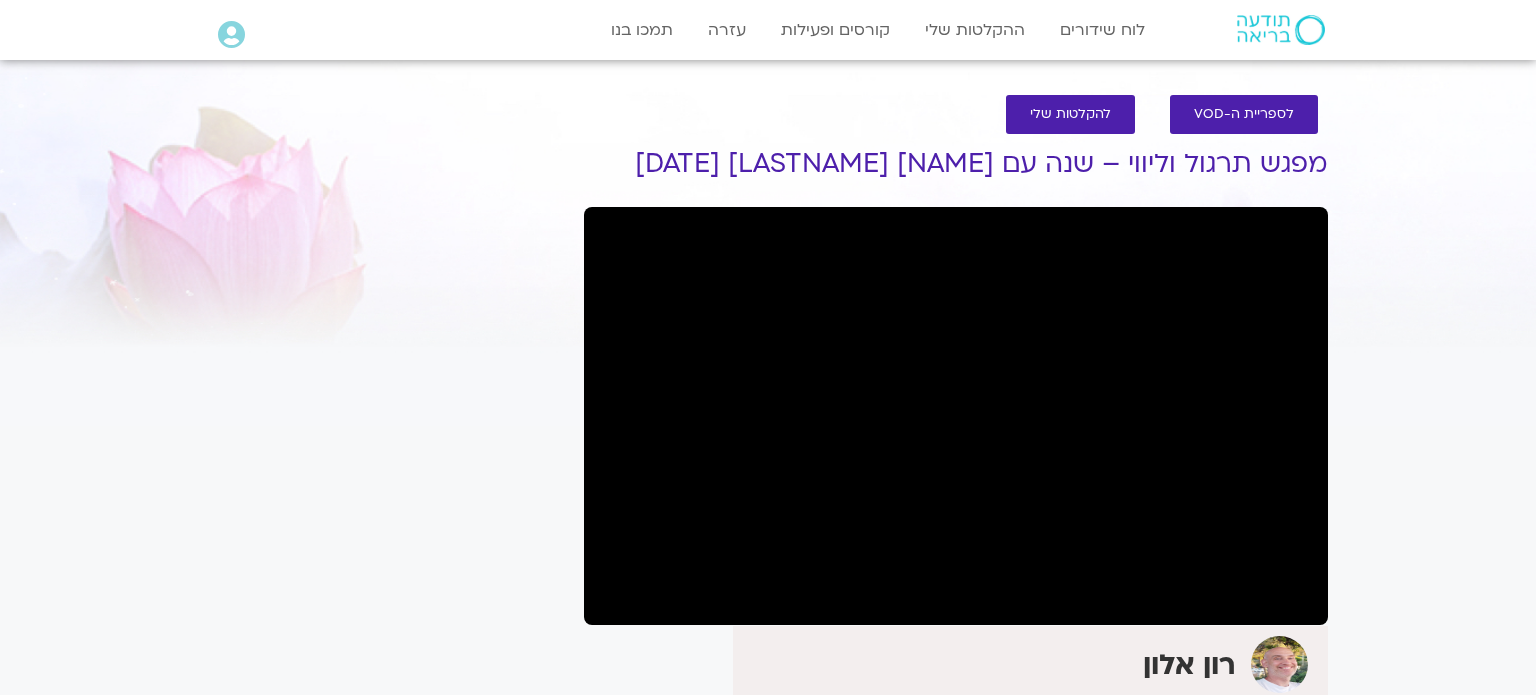 scroll, scrollTop: 0, scrollLeft: 0, axis: both 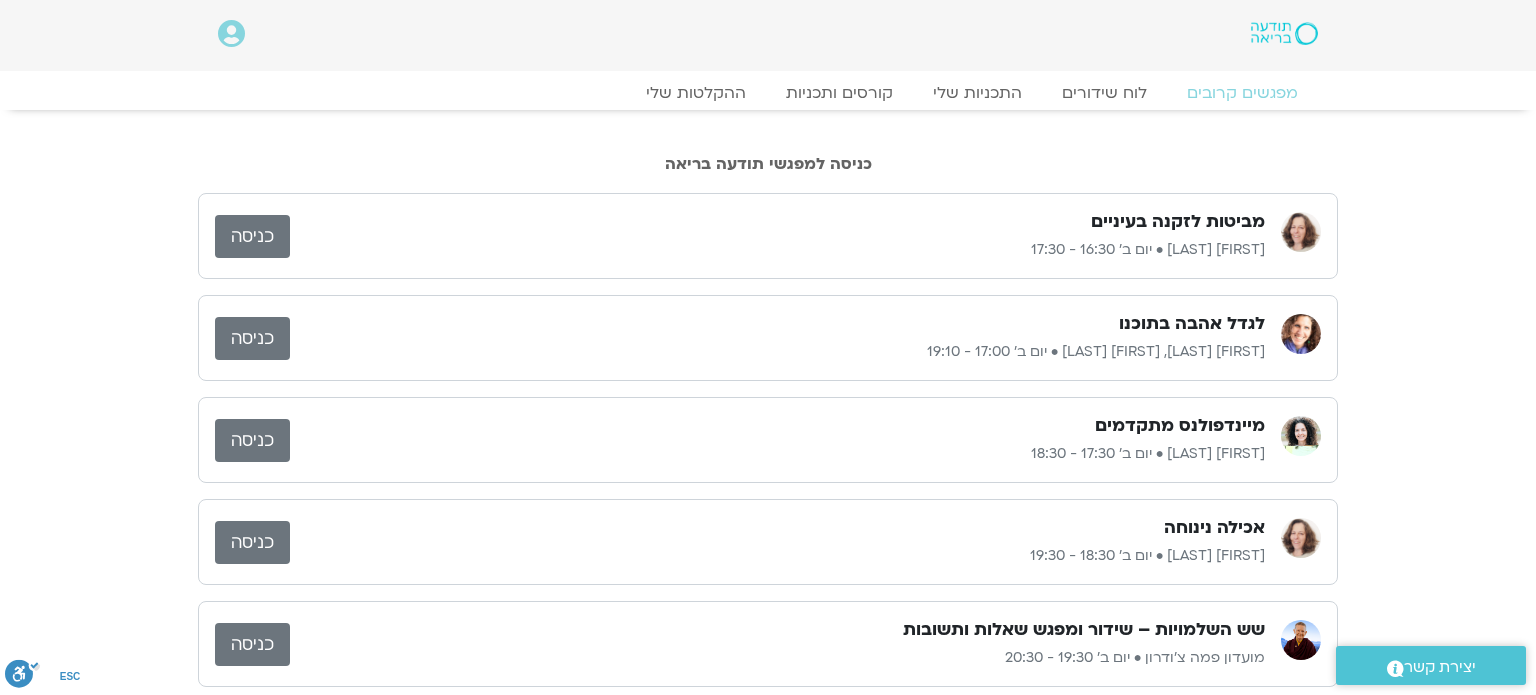 click on "כניסה" at bounding box center (252, 236) 